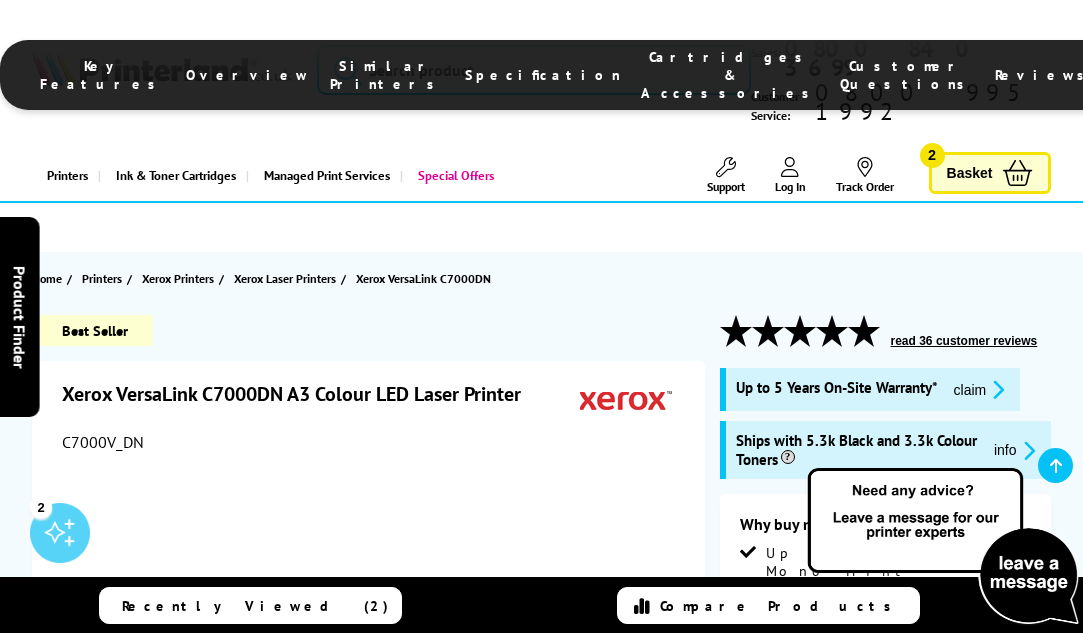 scroll, scrollTop: 2285, scrollLeft: 0, axis: vertical 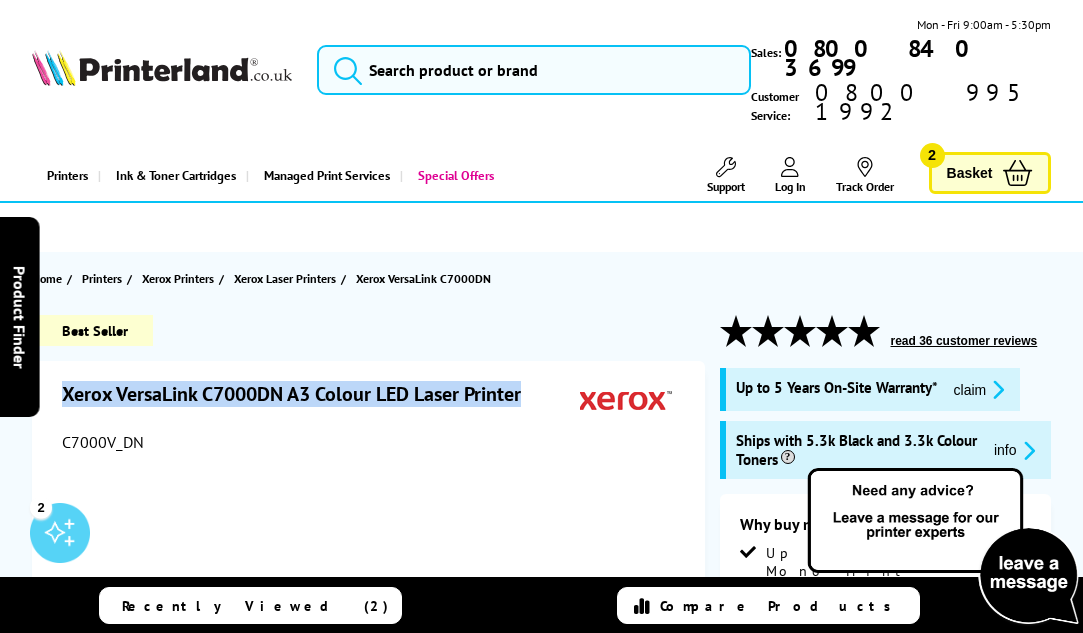 drag, startPoint x: 527, startPoint y: 363, endPoint x: 67, endPoint y: 366, distance: 460.0098 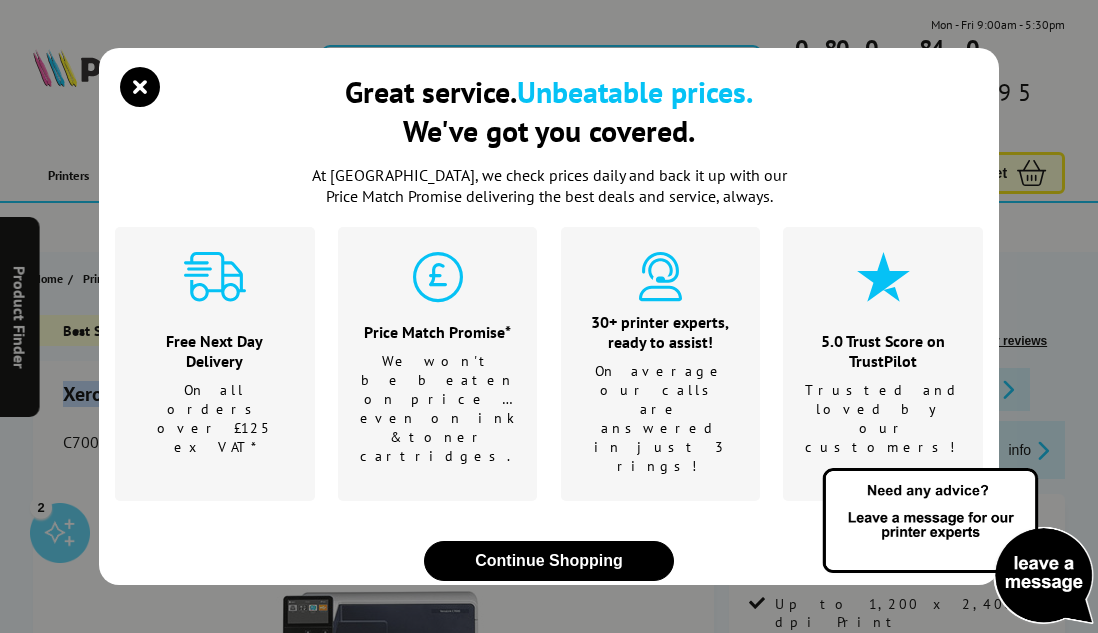 copy on "Xerox VersaLink C7000DN A3 Colour LED Laser Printer" 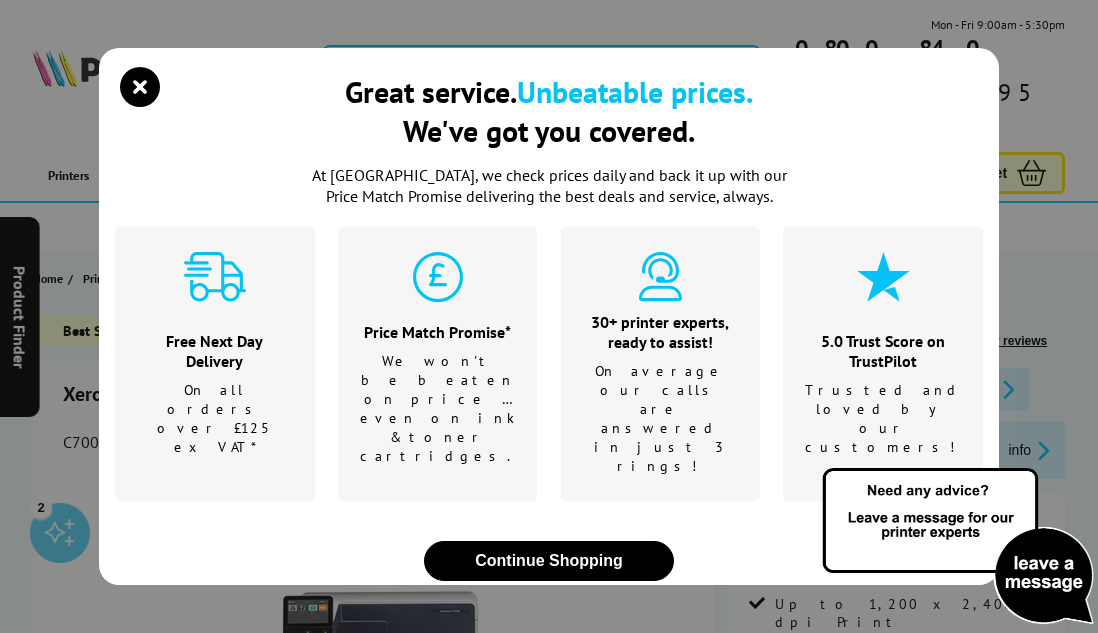 click on "Great service.  Unbeatable prices.
We've got you covered.
At Printerland, we check prices daily and back it up with our Price Match Promise delivering the best deals and service, always.
Free Next Day Delivery
On all orders over £125 ex VAT*
Price Match Promise*
We won't be beaten on price …even on ink & toner cartridges." at bounding box center (549, 316) 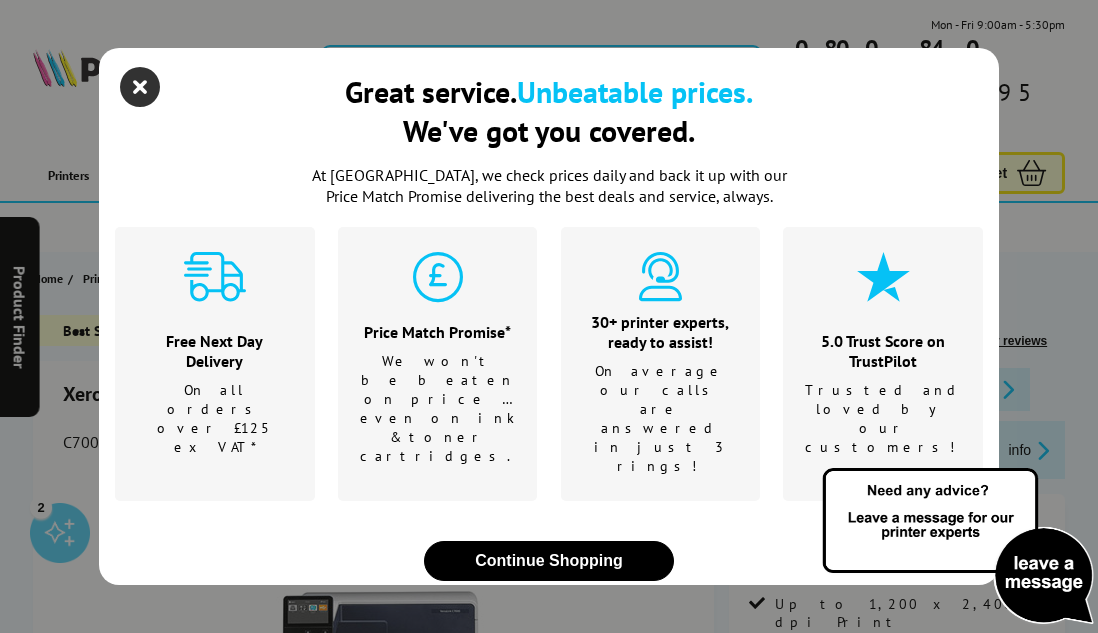click at bounding box center [140, 87] 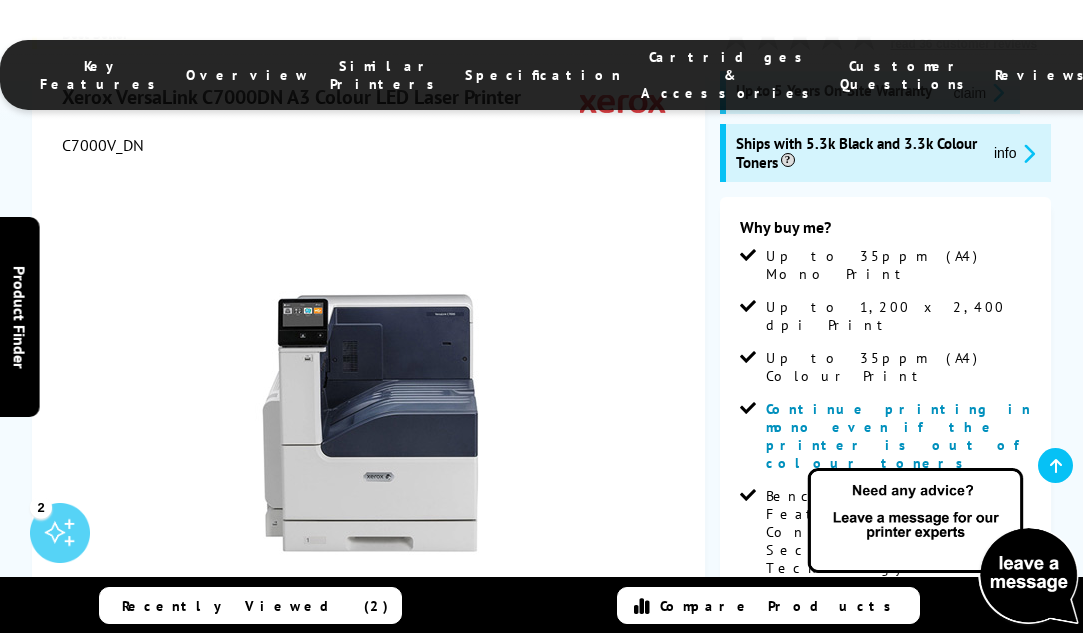scroll, scrollTop: 324, scrollLeft: 0, axis: vertical 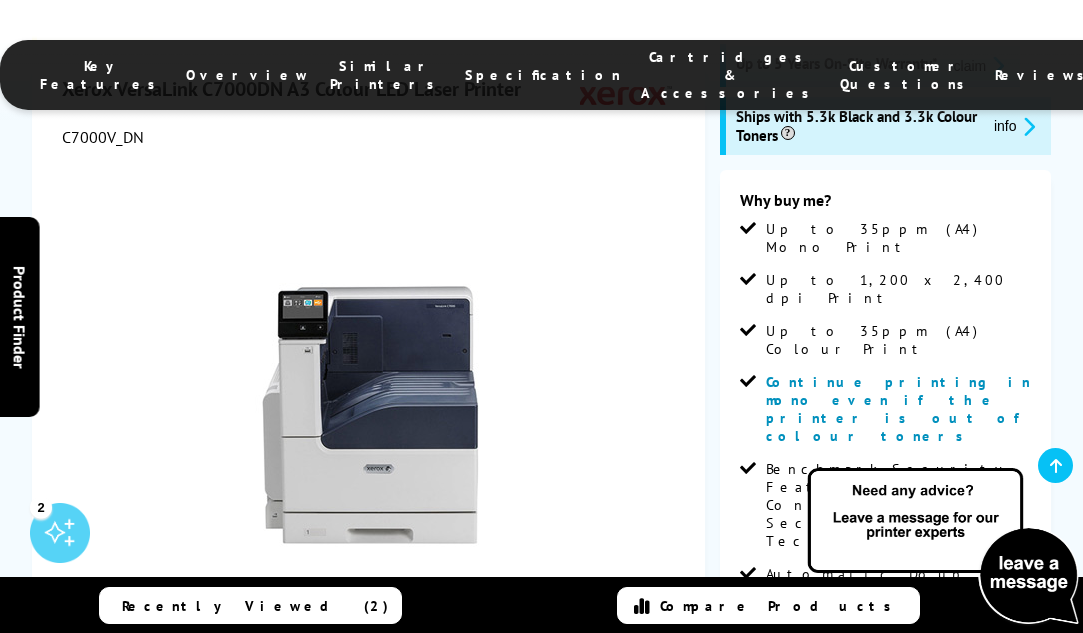 click at bounding box center [371, 383] 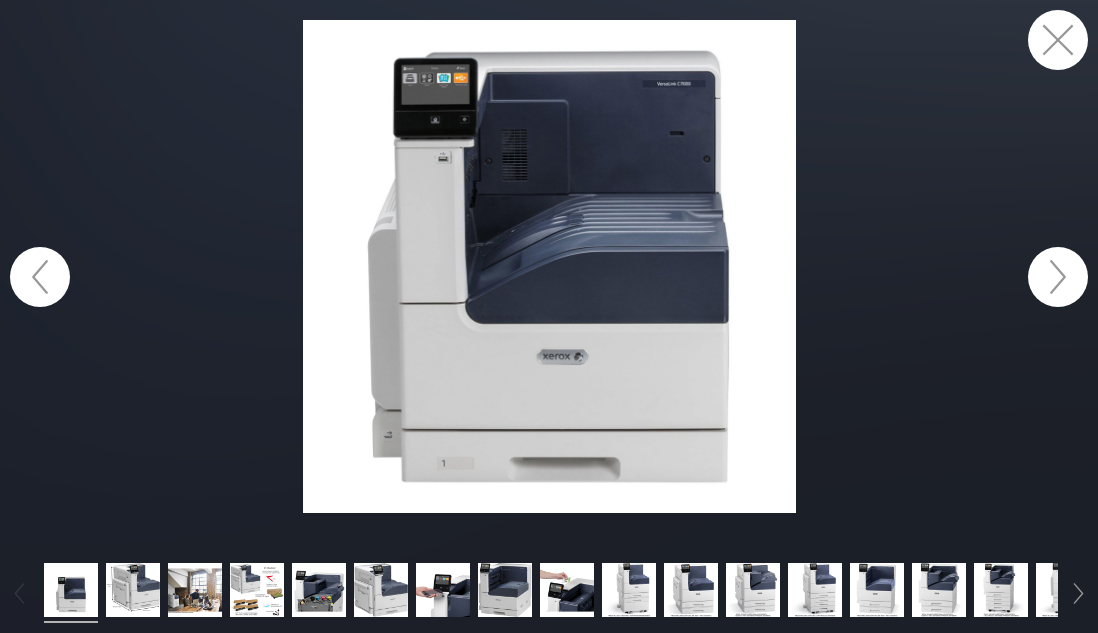 click at bounding box center [549, 266] 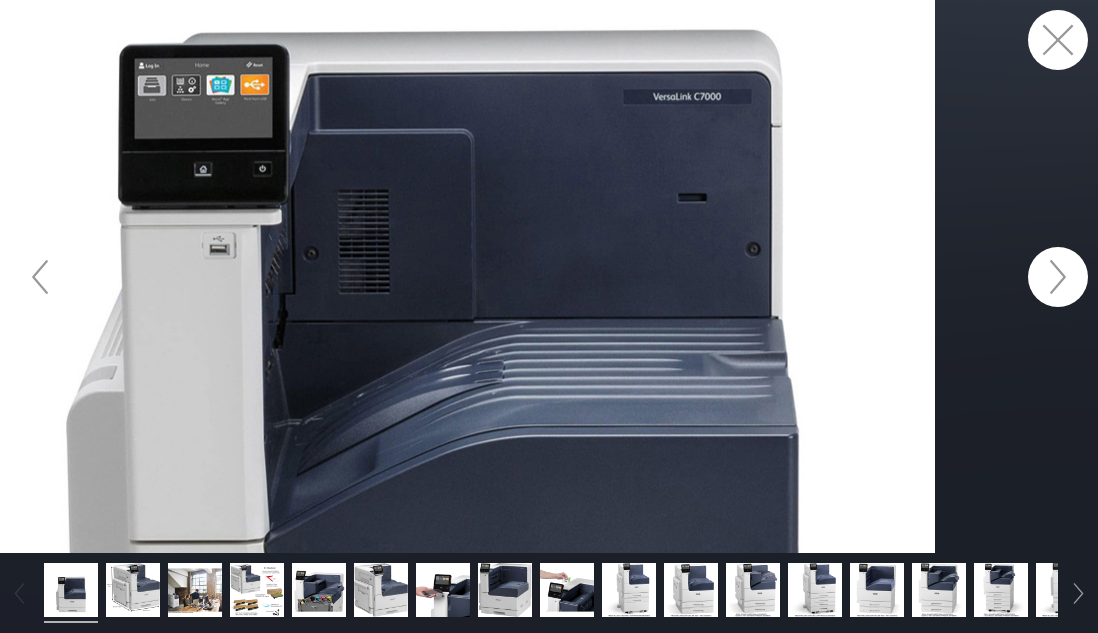click at bounding box center (549, 276) 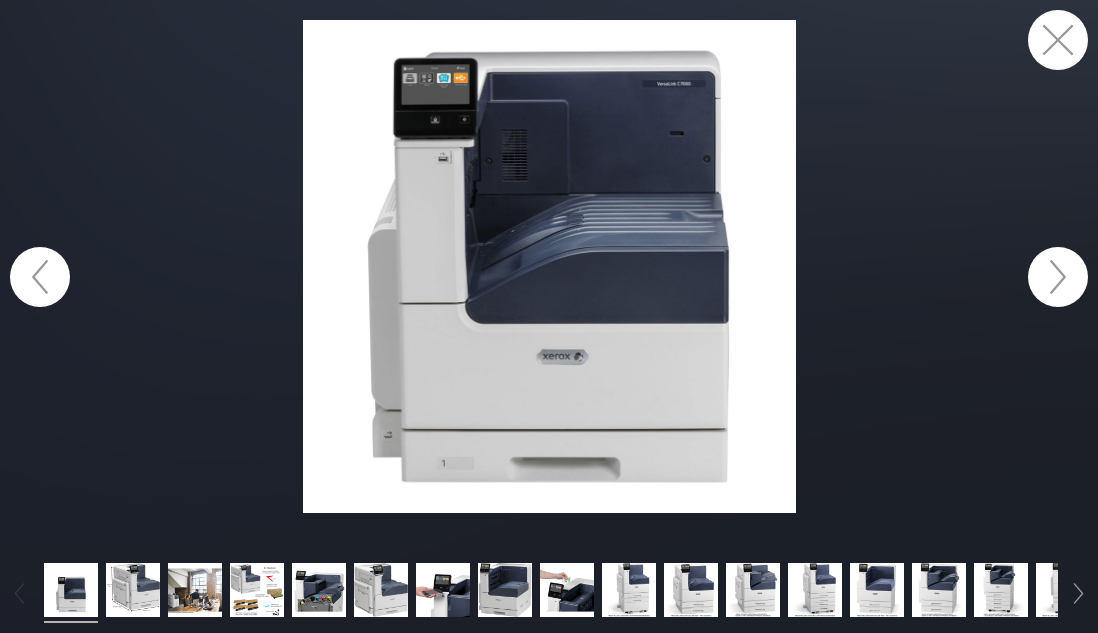 click at bounding box center (549, 266) 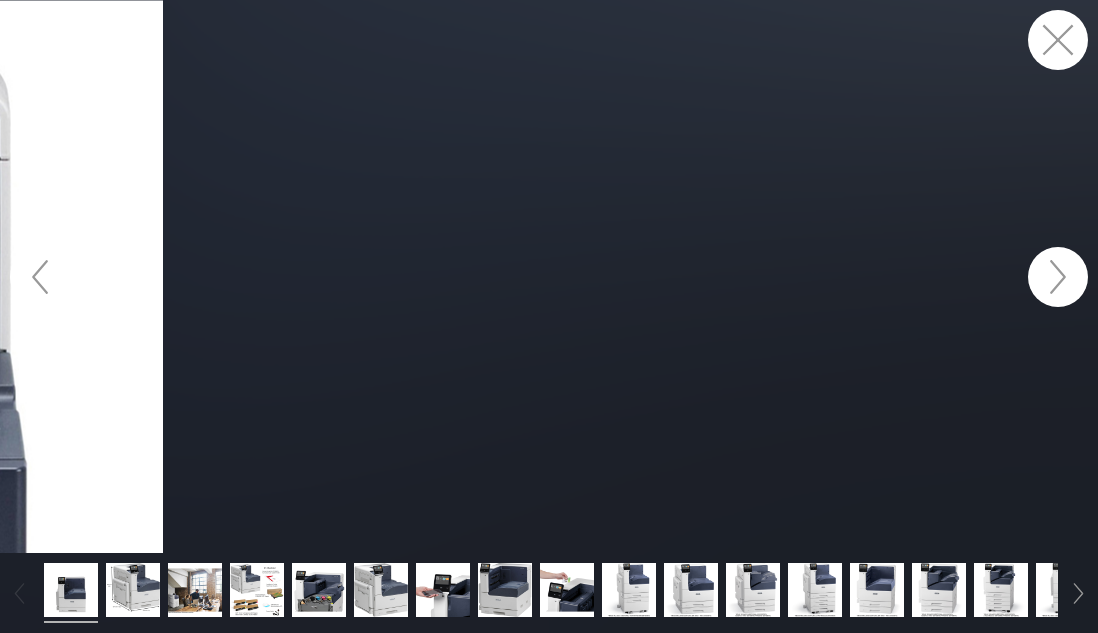 click at bounding box center [1058, 40] 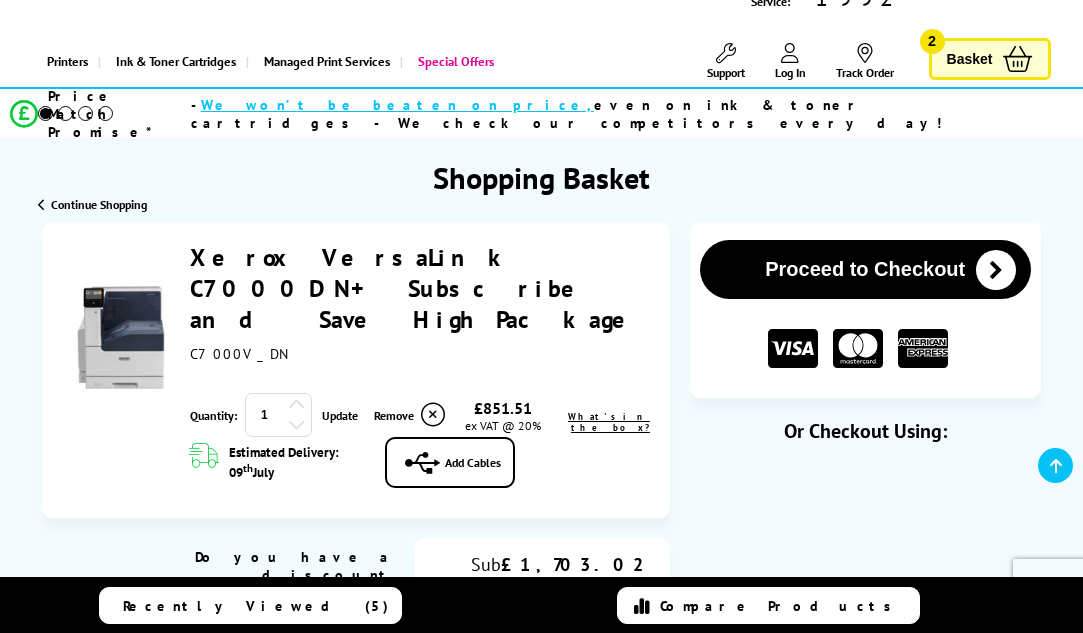 scroll, scrollTop: 0, scrollLeft: 0, axis: both 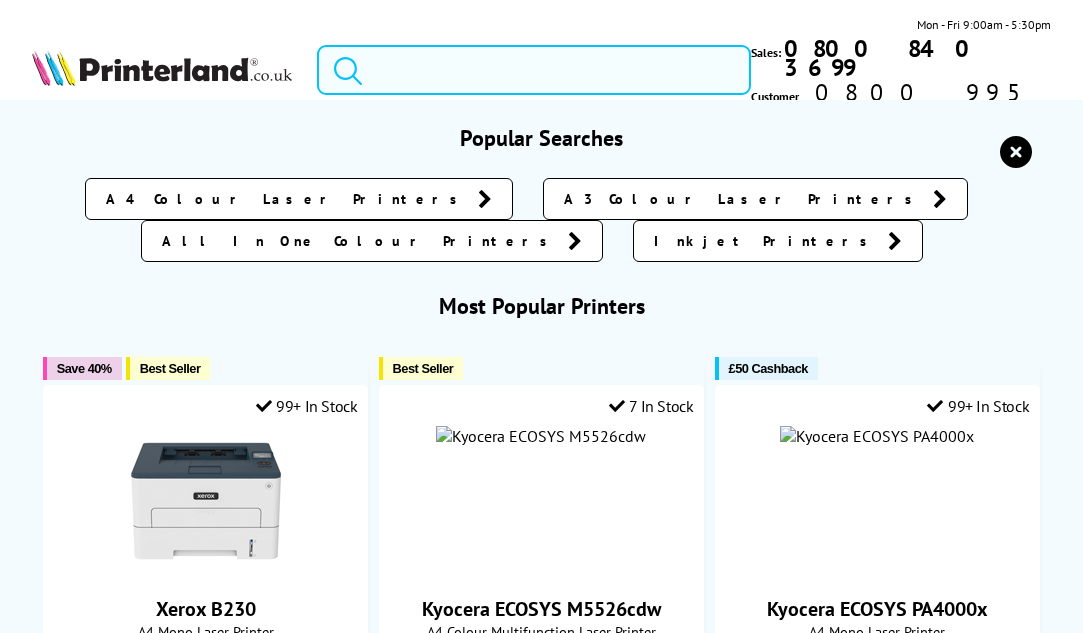 click at bounding box center [534, 70] 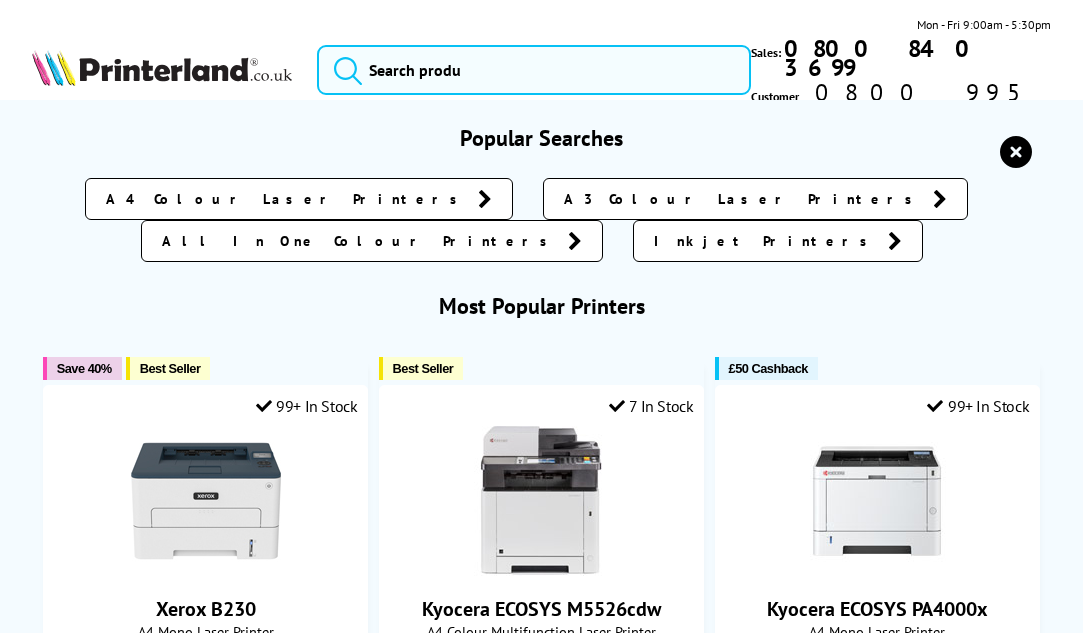 click on "A3 Colour Laser Printers" at bounding box center (743, 199) 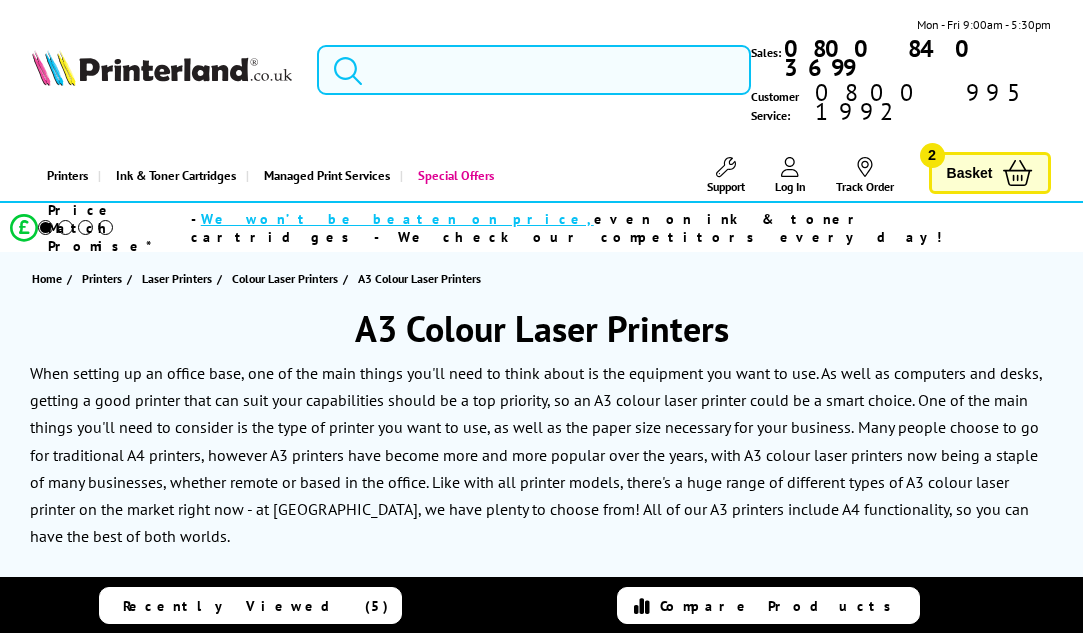 scroll, scrollTop: 0, scrollLeft: 0, axis: both 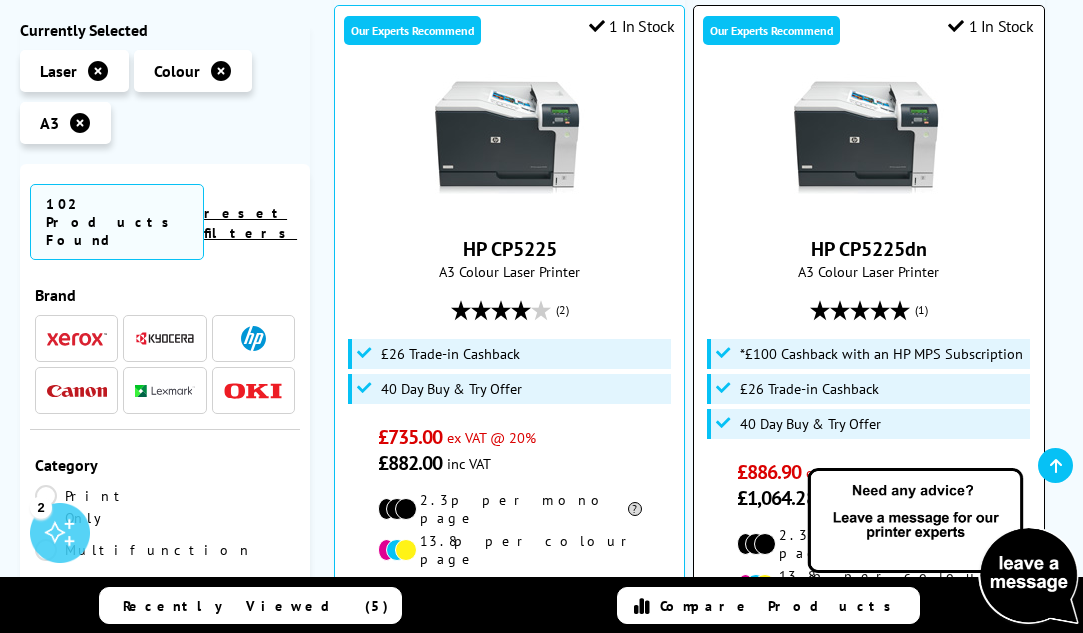 drag, startPoint x: 940, startPoint y: 185, endPoint x: 806, endPoint y: 185, distance: 134 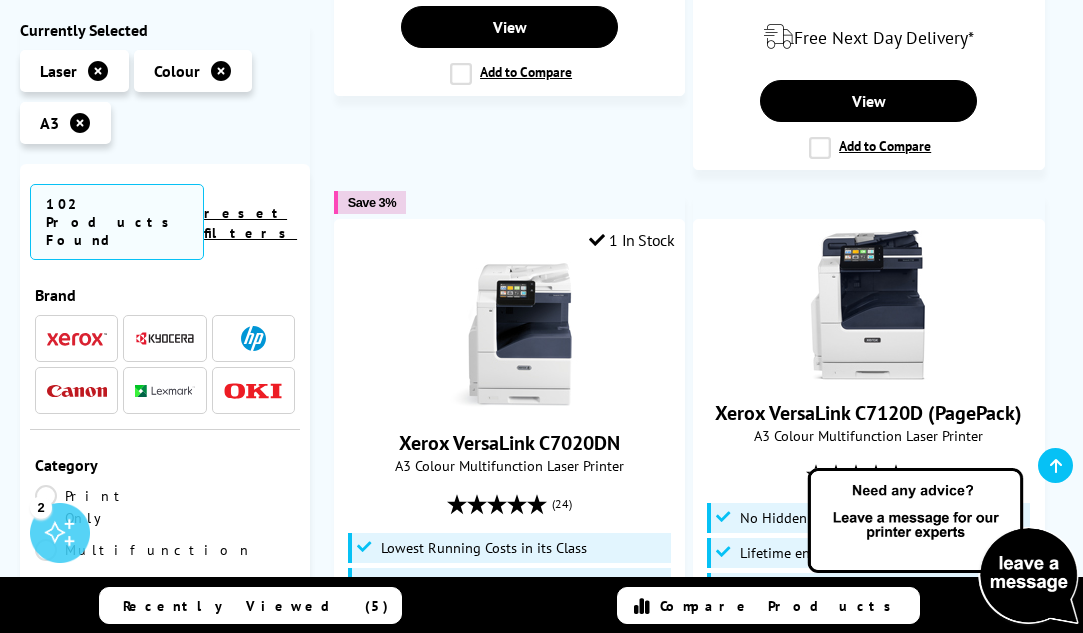 scroll, scrollTop: 3792, scrollLeft: 0, axis: vertical 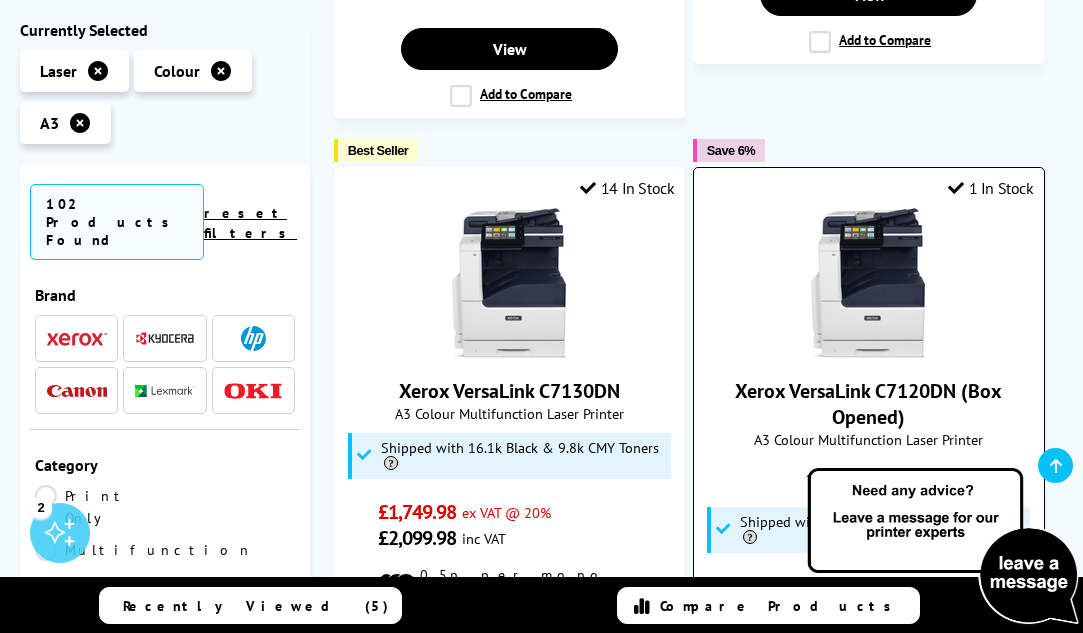 click on "Xerox VersaLink C7120DN (Box Opened)" at bounding box center [868, 404] 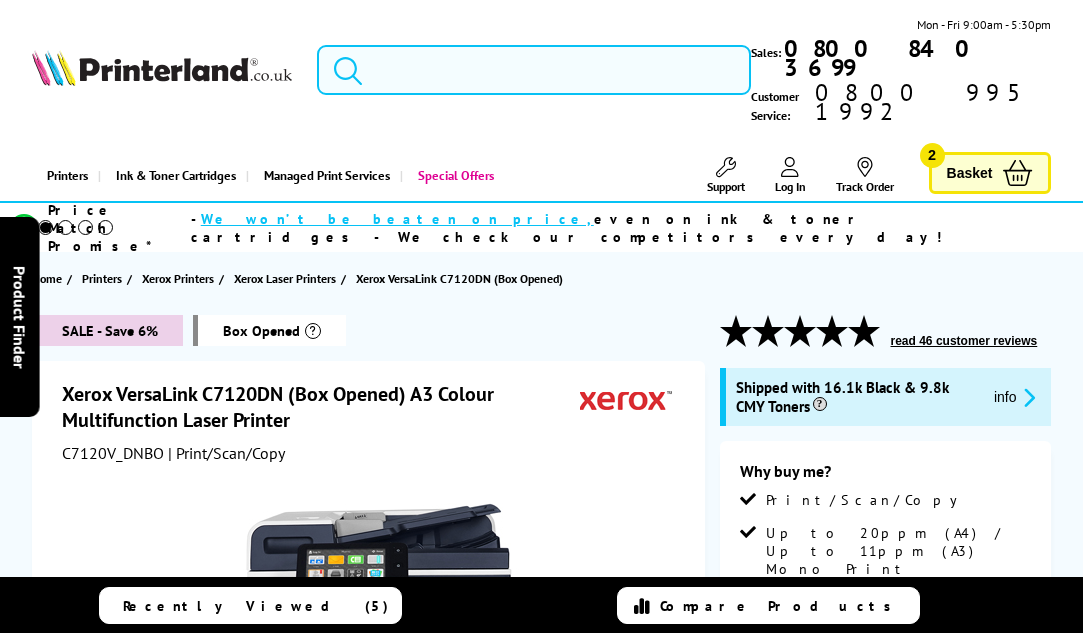scroll, scrollTop: 0, scrollLeft: 0, axis: both 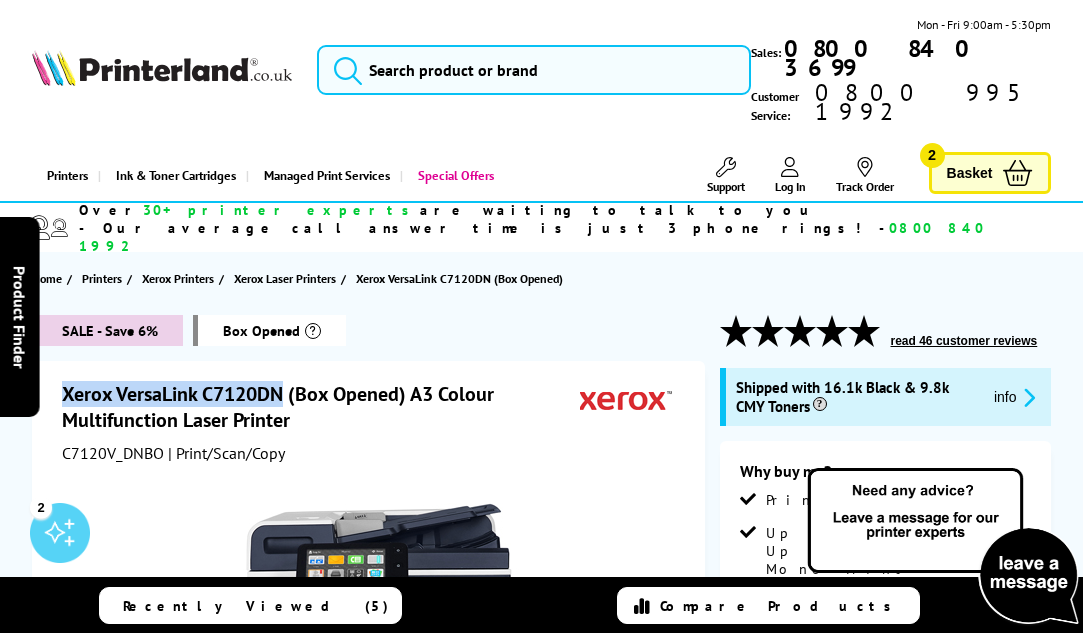 drag, startPoint x: 60, startPoint y: 360, endPoint x: 287, endPoint y: 365, distance: 227.05505 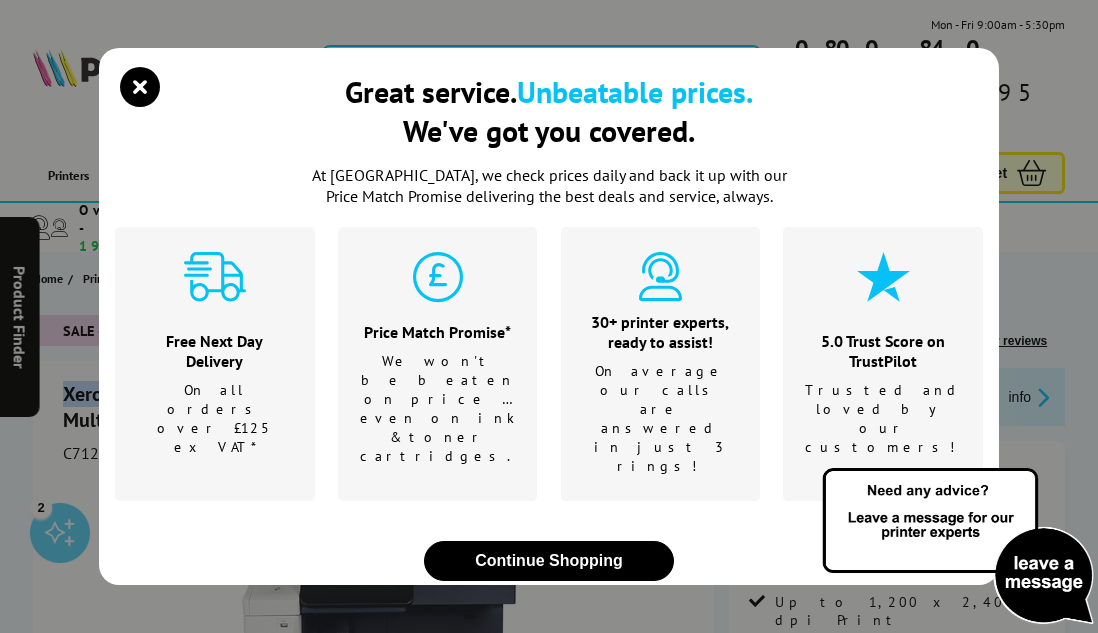copy on "Xerox VersaLink C7120DN" 